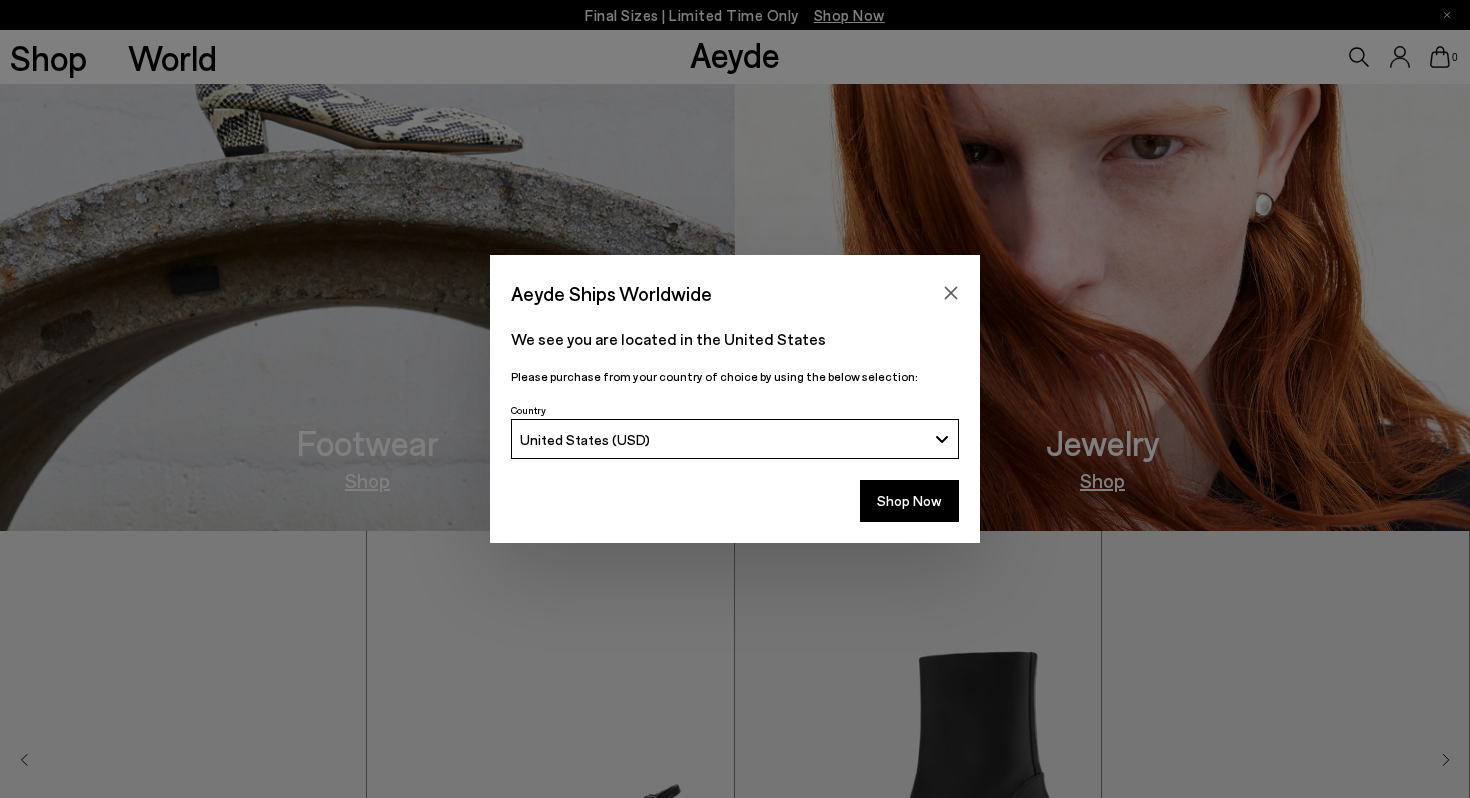 scroll, scrollTop: 1387, scrollLeft: 0, axis: vertical 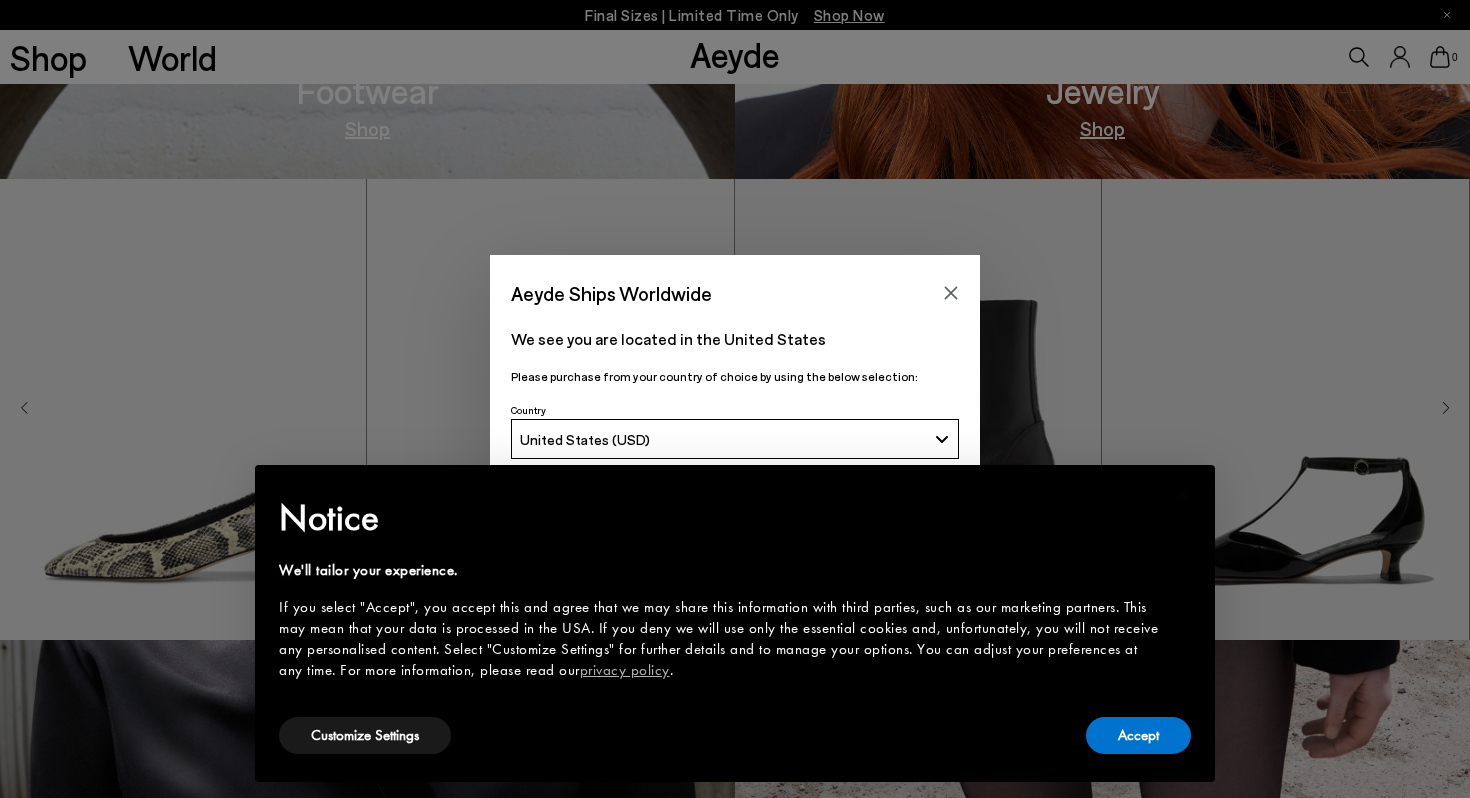 click on "Notice" at bounding box center (719, 518) 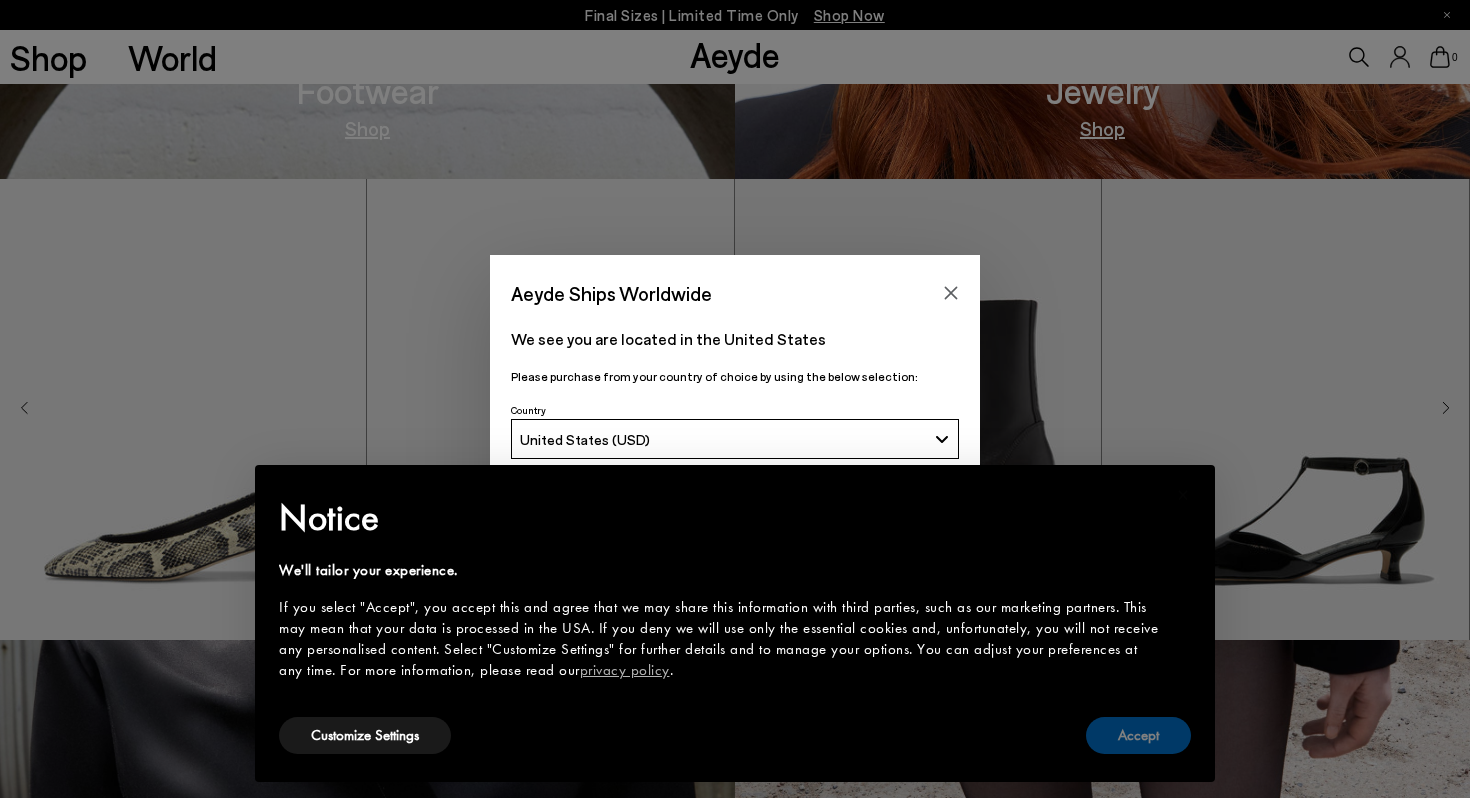 click on "Accept" at bounding box center [1138, 735] 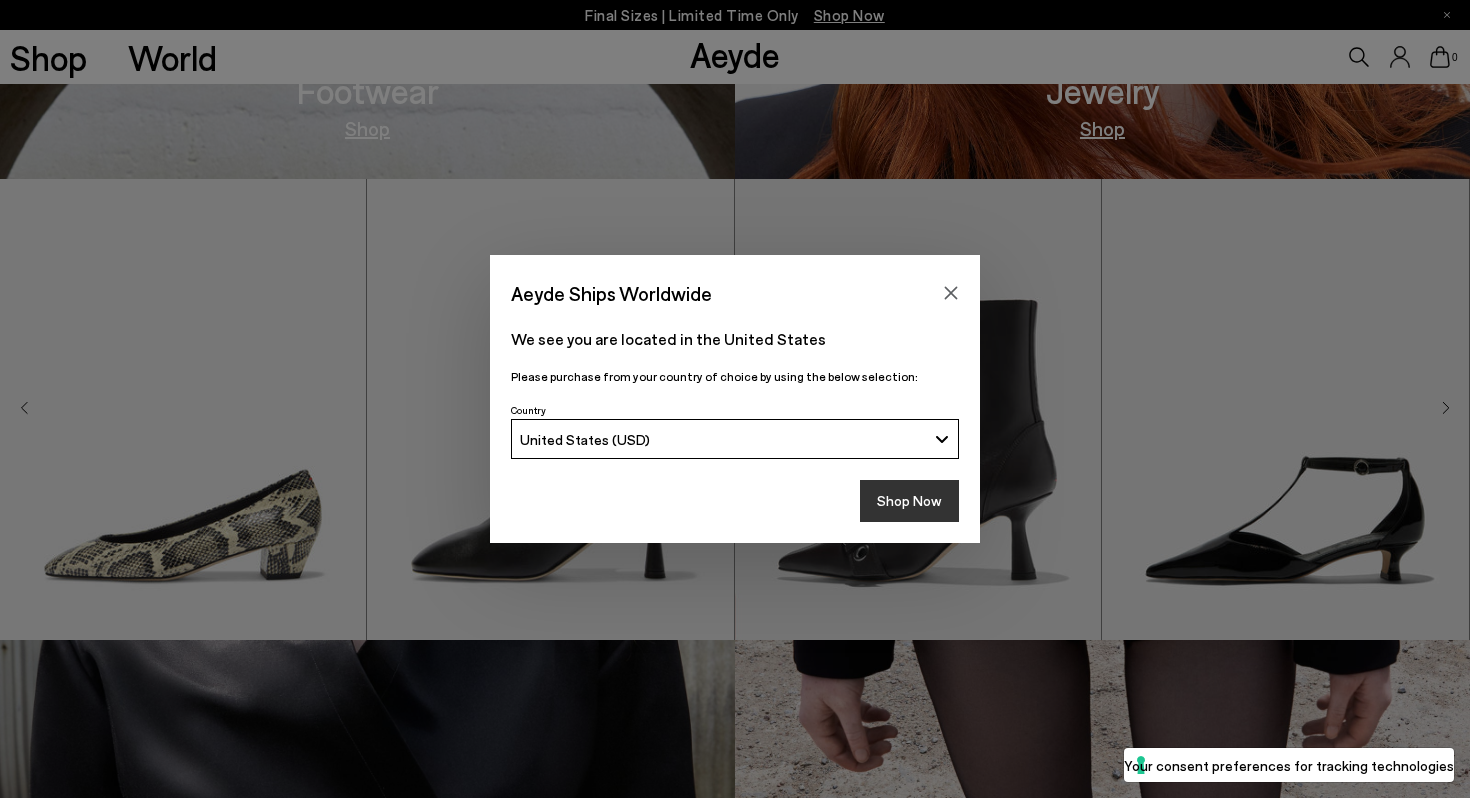click on "Shop Now" at bounding box center (909, 501) 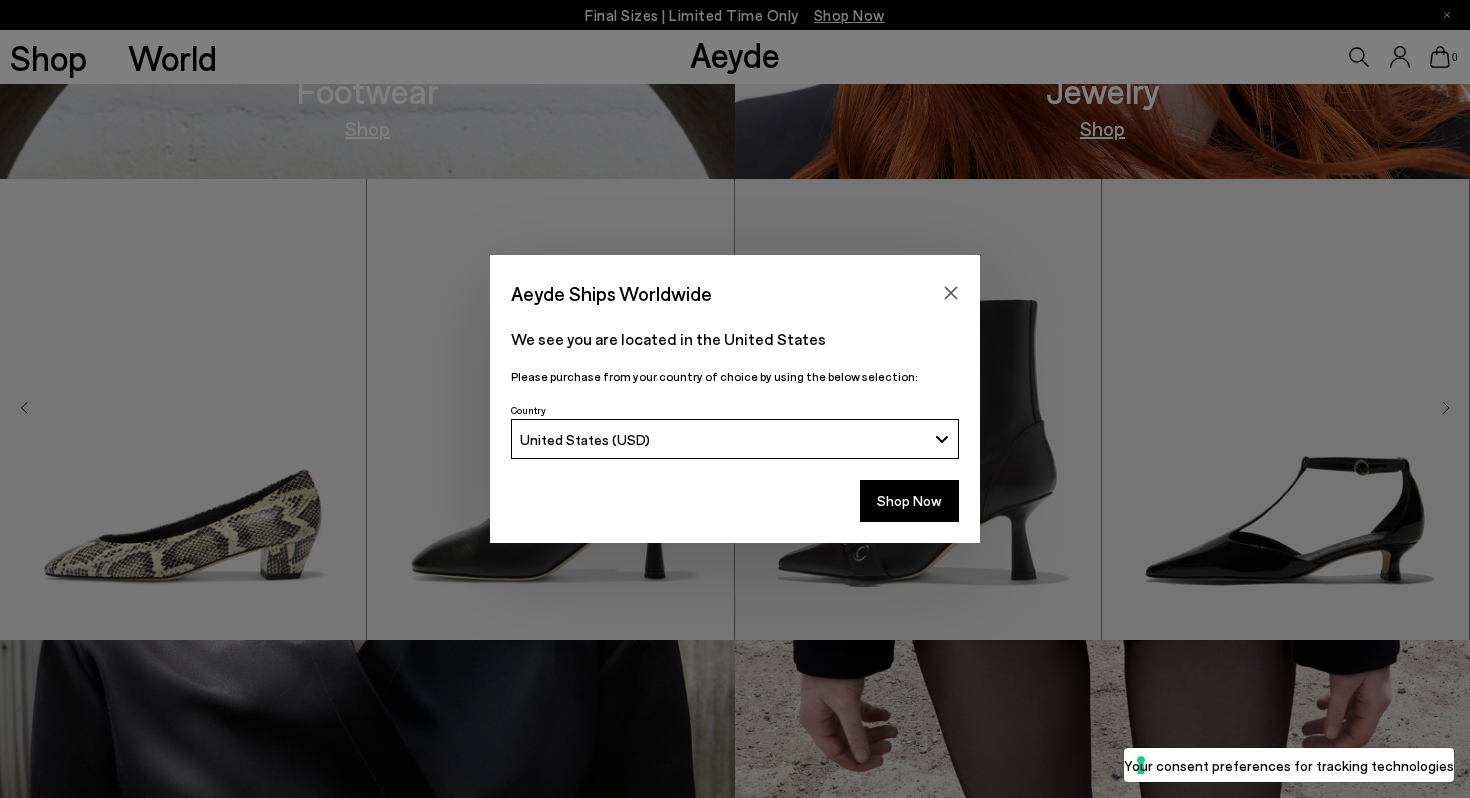 click on "Aeyde Ships Worldwide
We see you are located in the United States
Please purchase from your country of choice by using the below selection:" at bounding box center [735, 399] 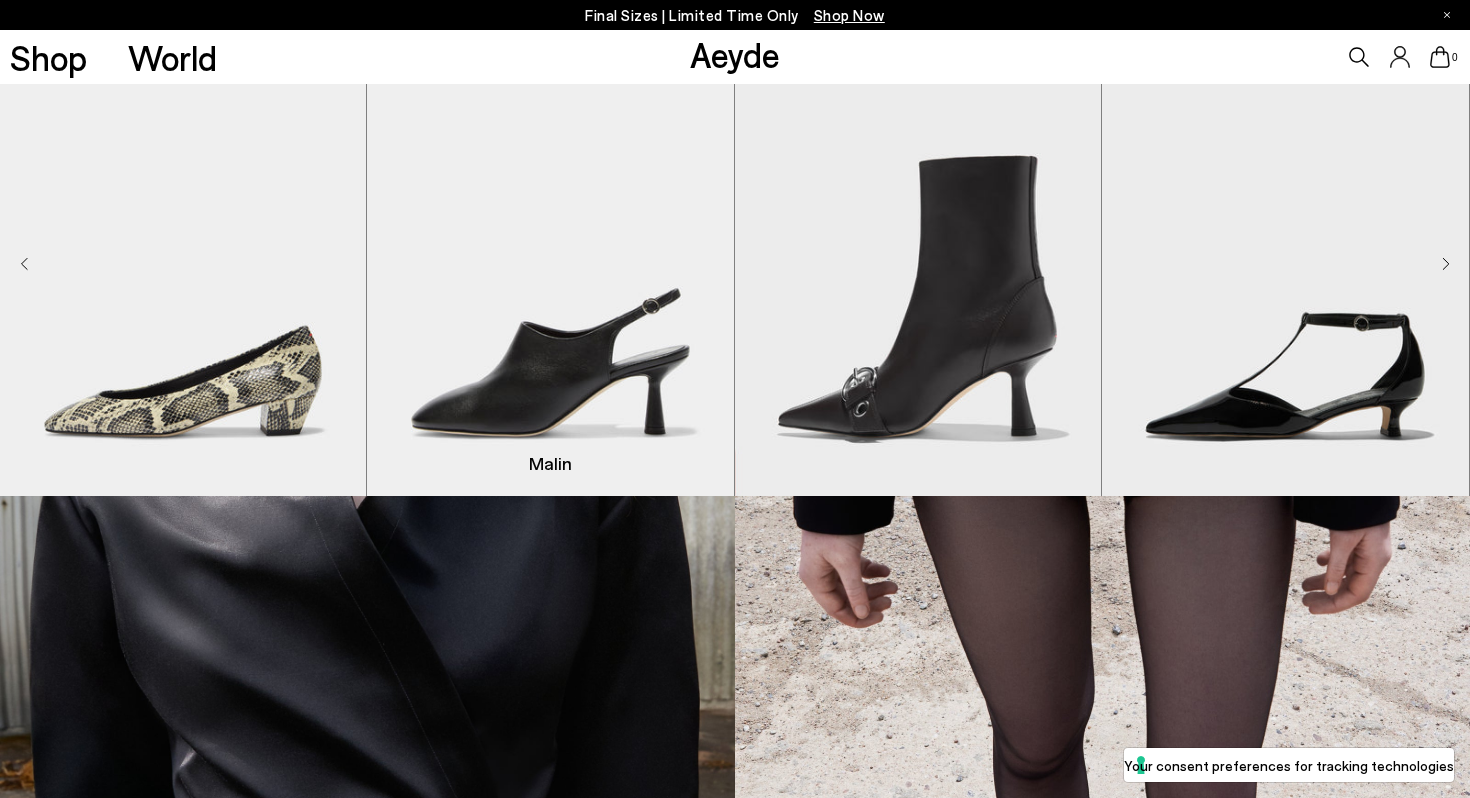 scroll, scrollTop: 1588, scrollLeft: 0, axis: vertical 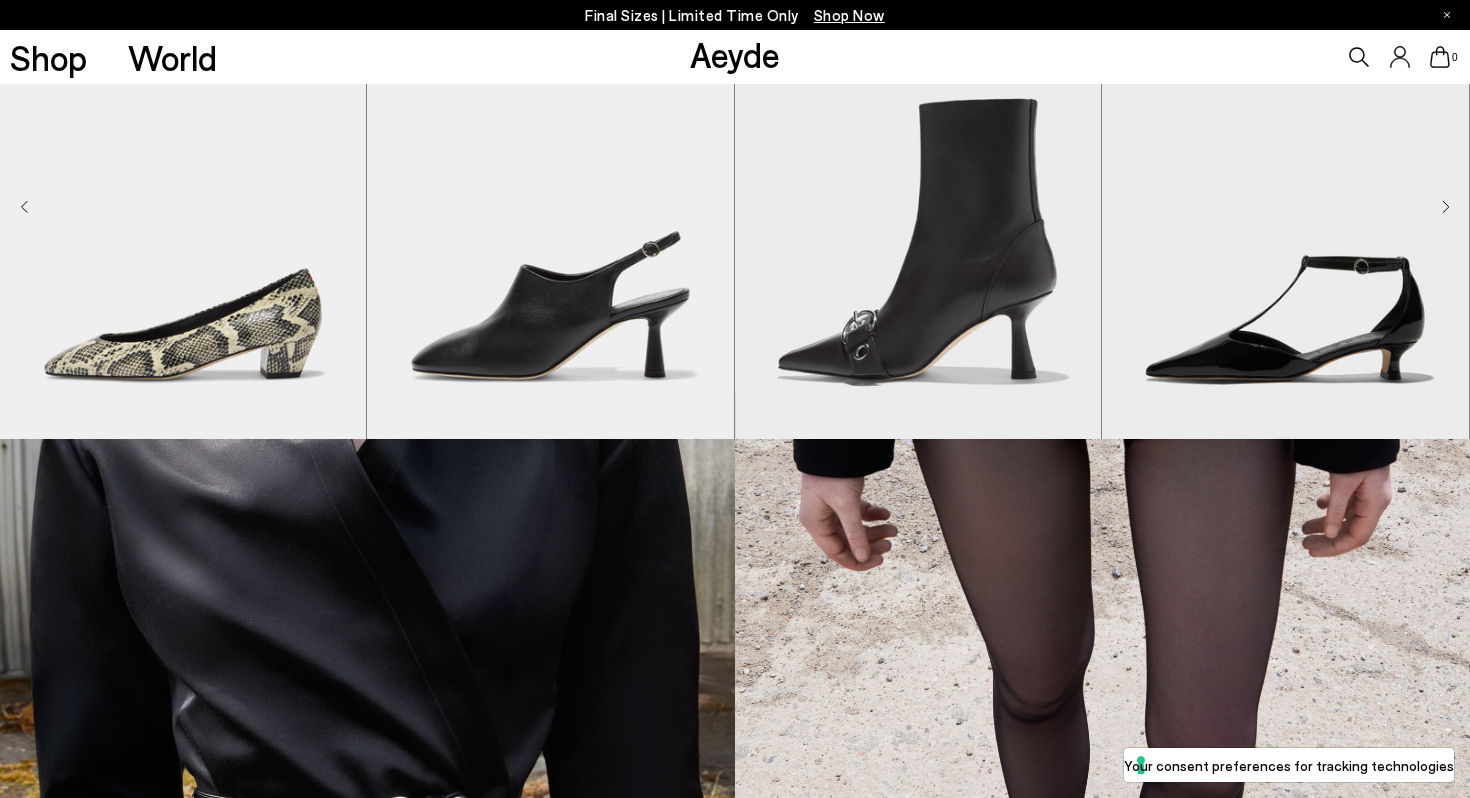 click 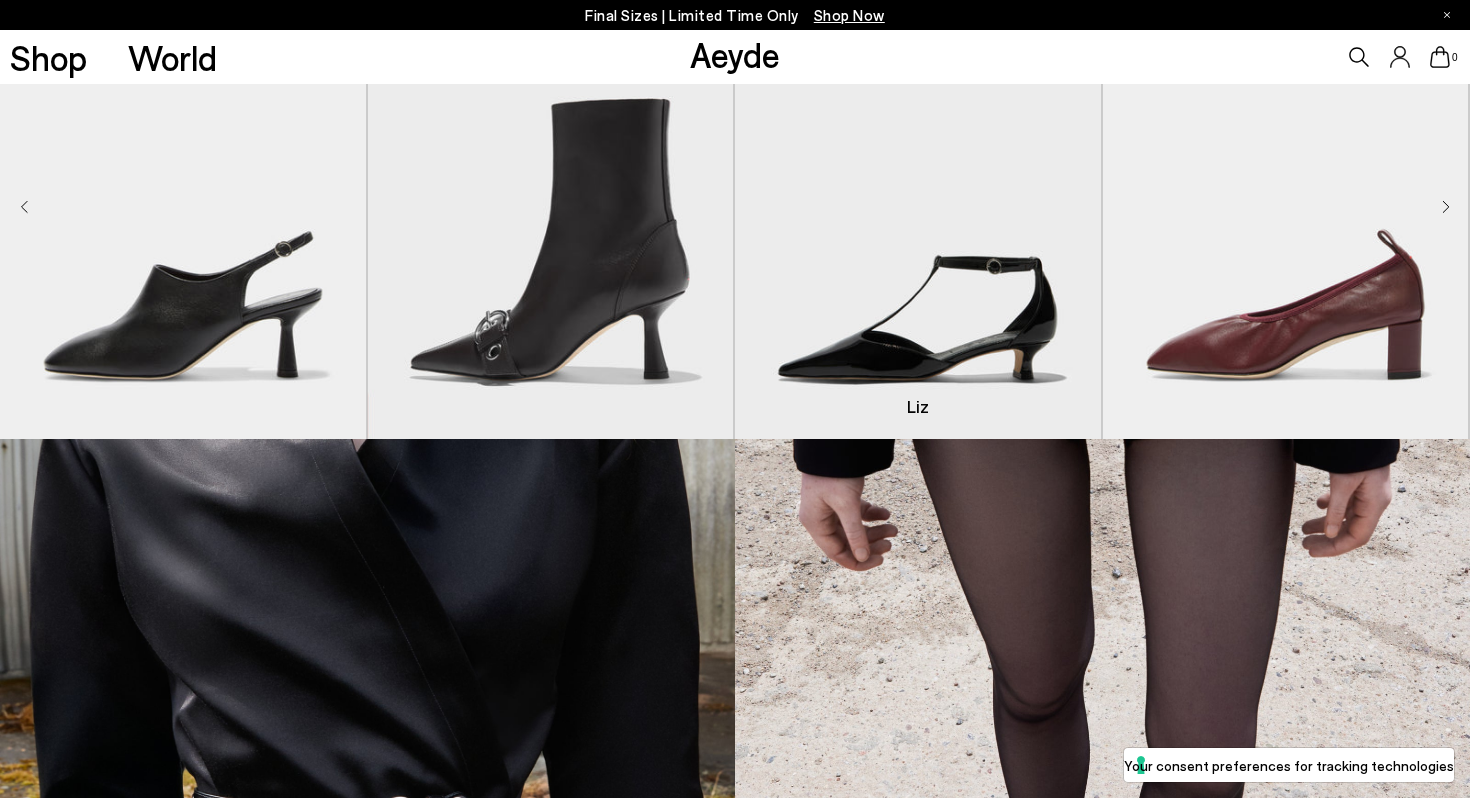 drag, startPoint x: 1445, startPoint y: 214, endPoint x: 922, endPoint y: 267, distance: 525.6786 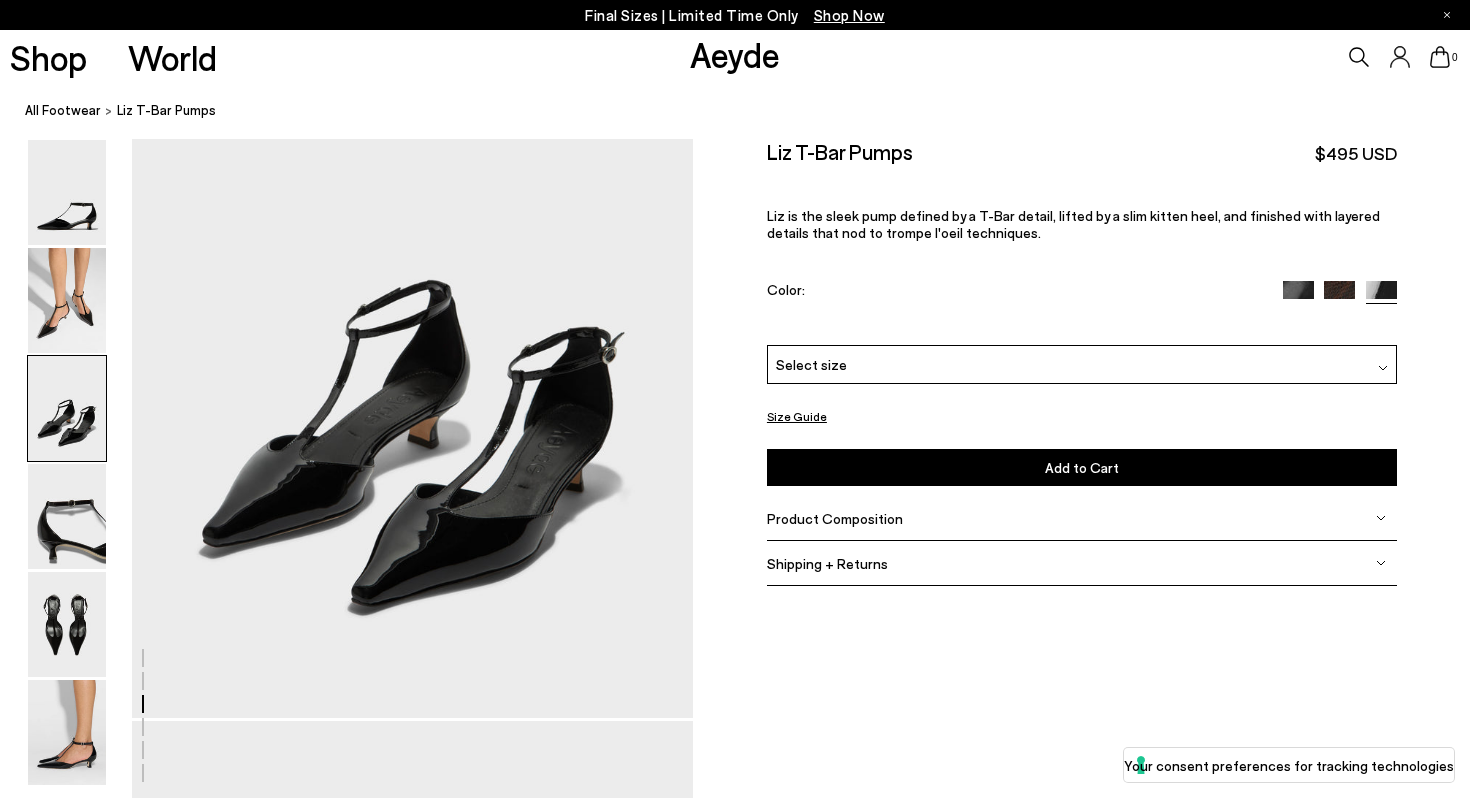 scroll, scrollTop: 1633, scrollLeft: 0, axis: vertical 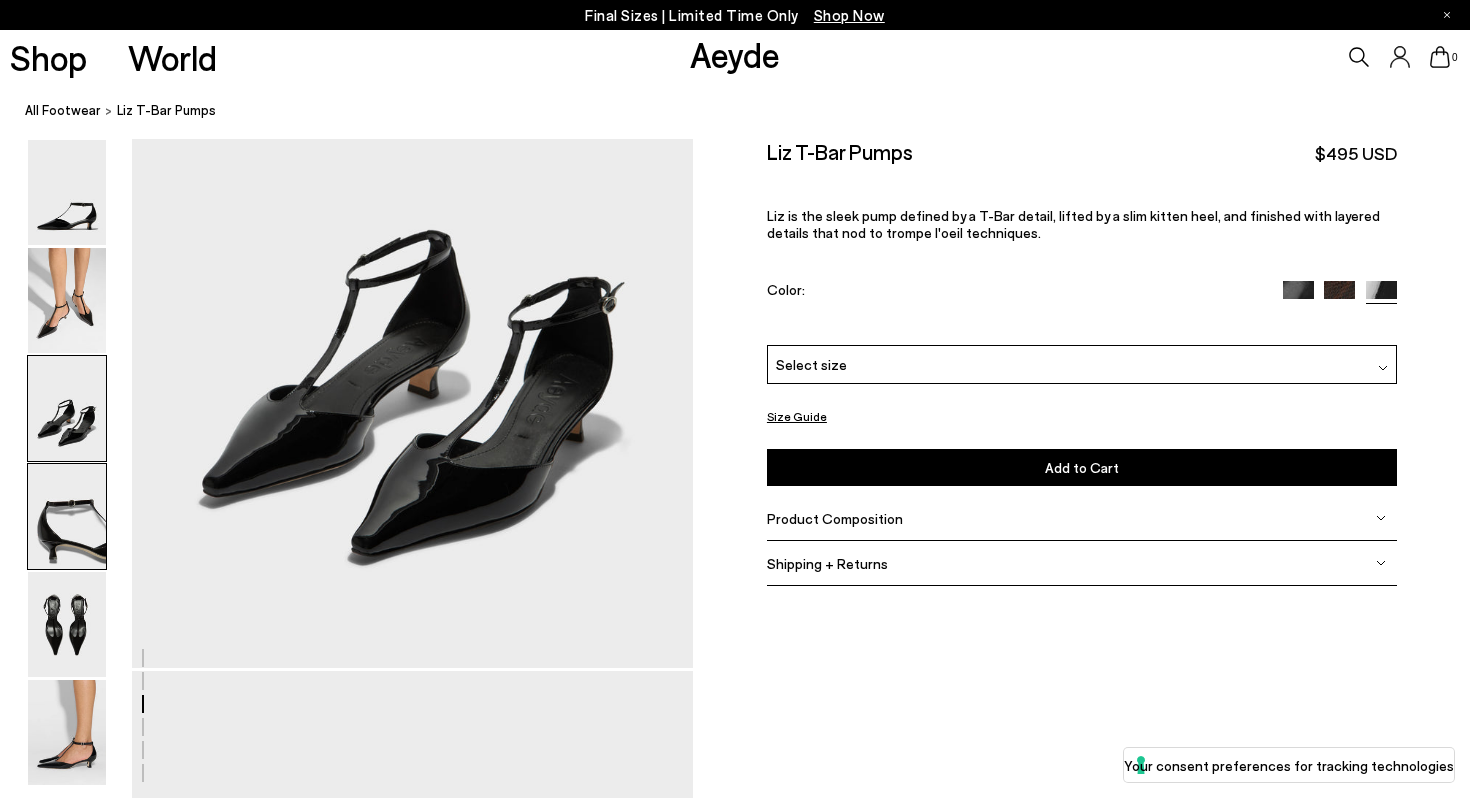 click at bounding box center [67, 516] 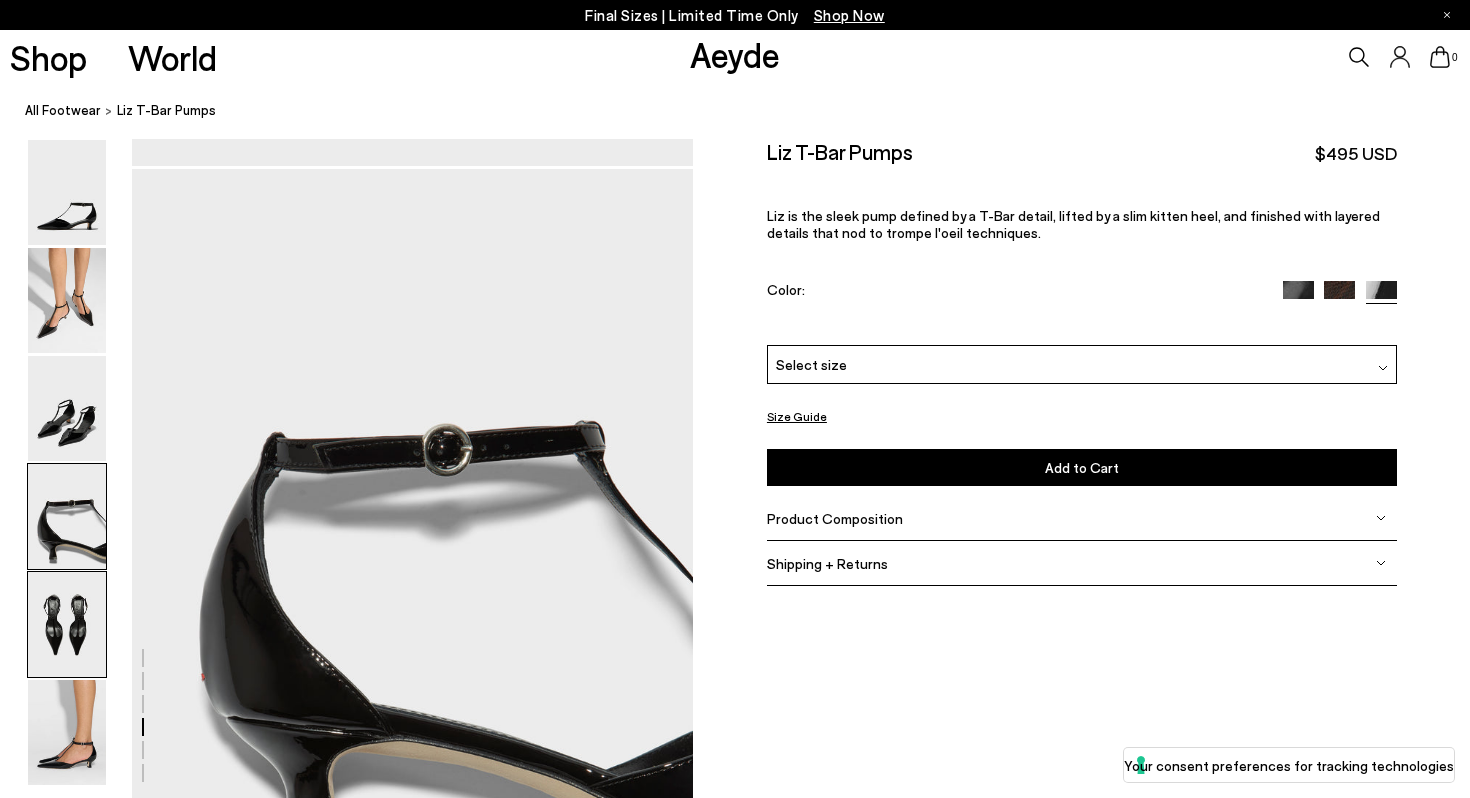 click at bounding box center (67, 624) 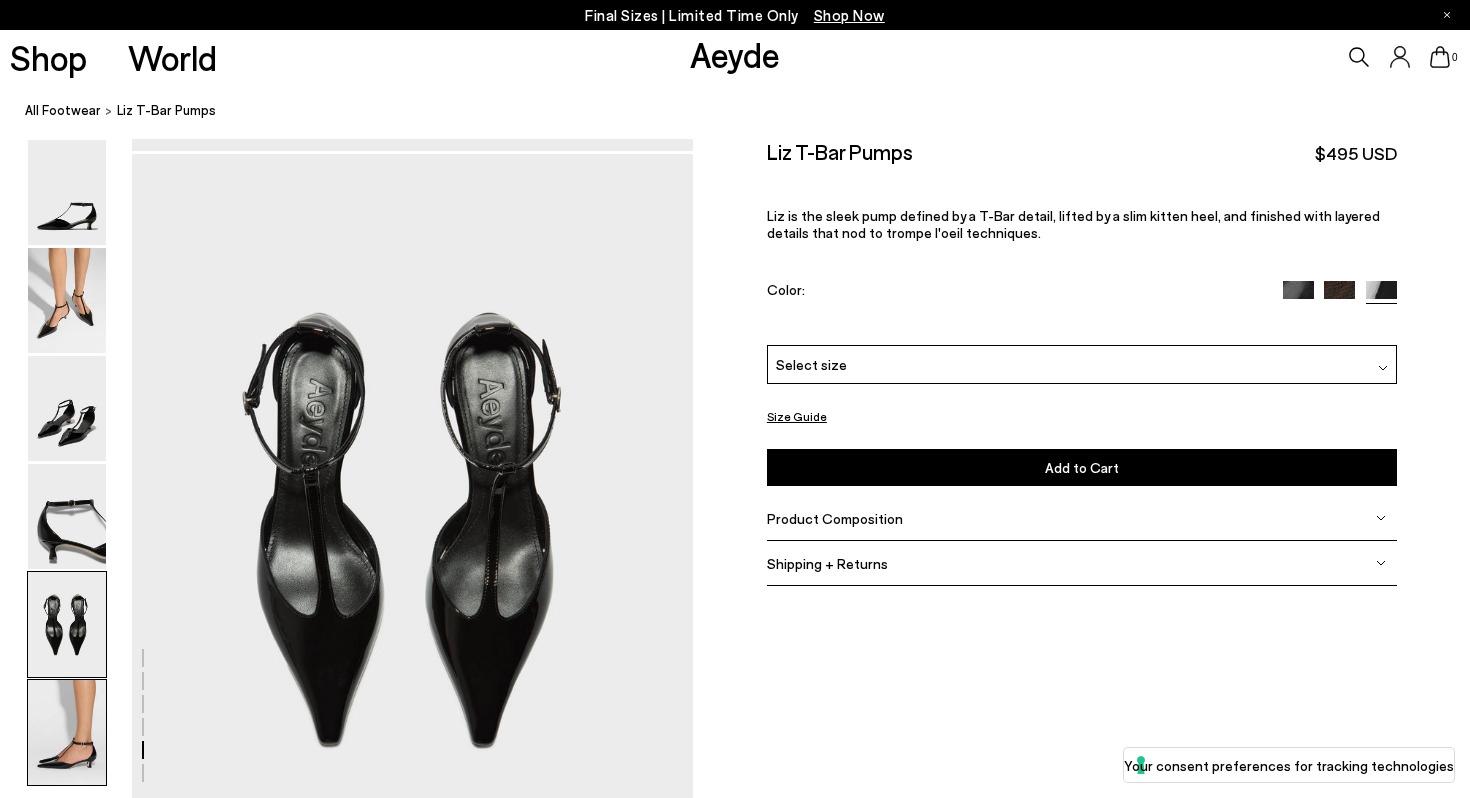click at bounding box center [67, 732] 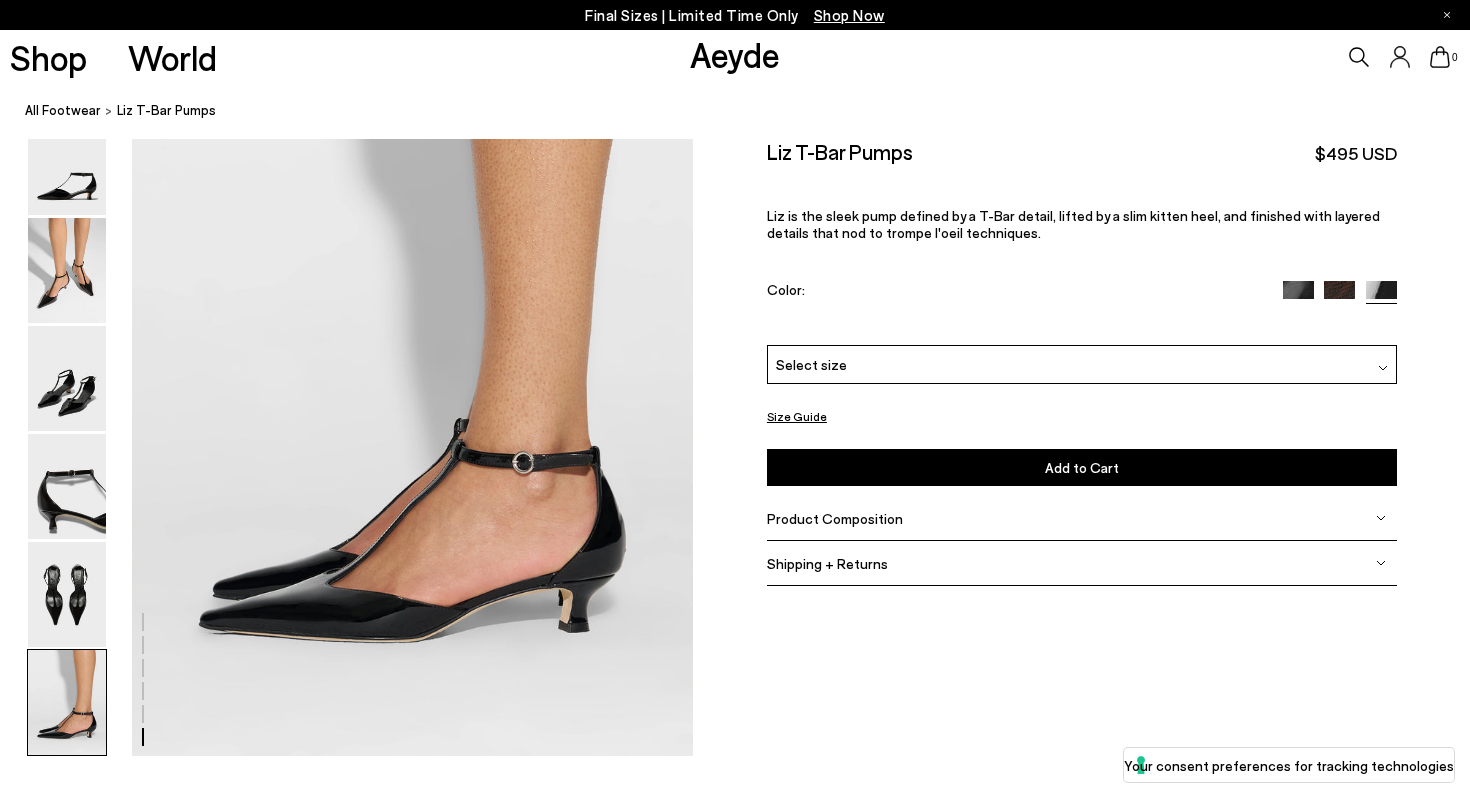 scroll, scrollTop: 3807, scrollLeft: 0, axis: vertical 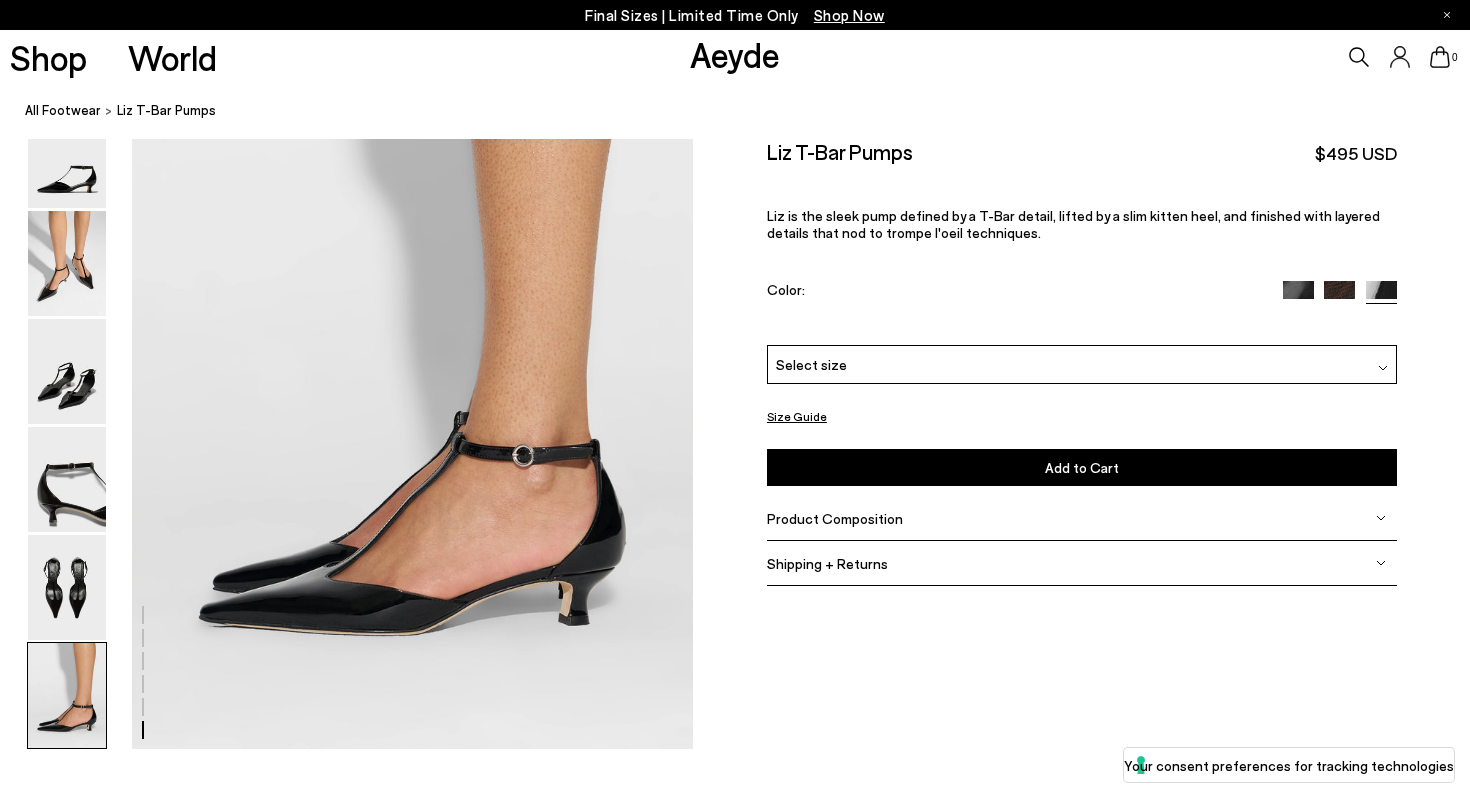 click at bounding box center [1298, 296] 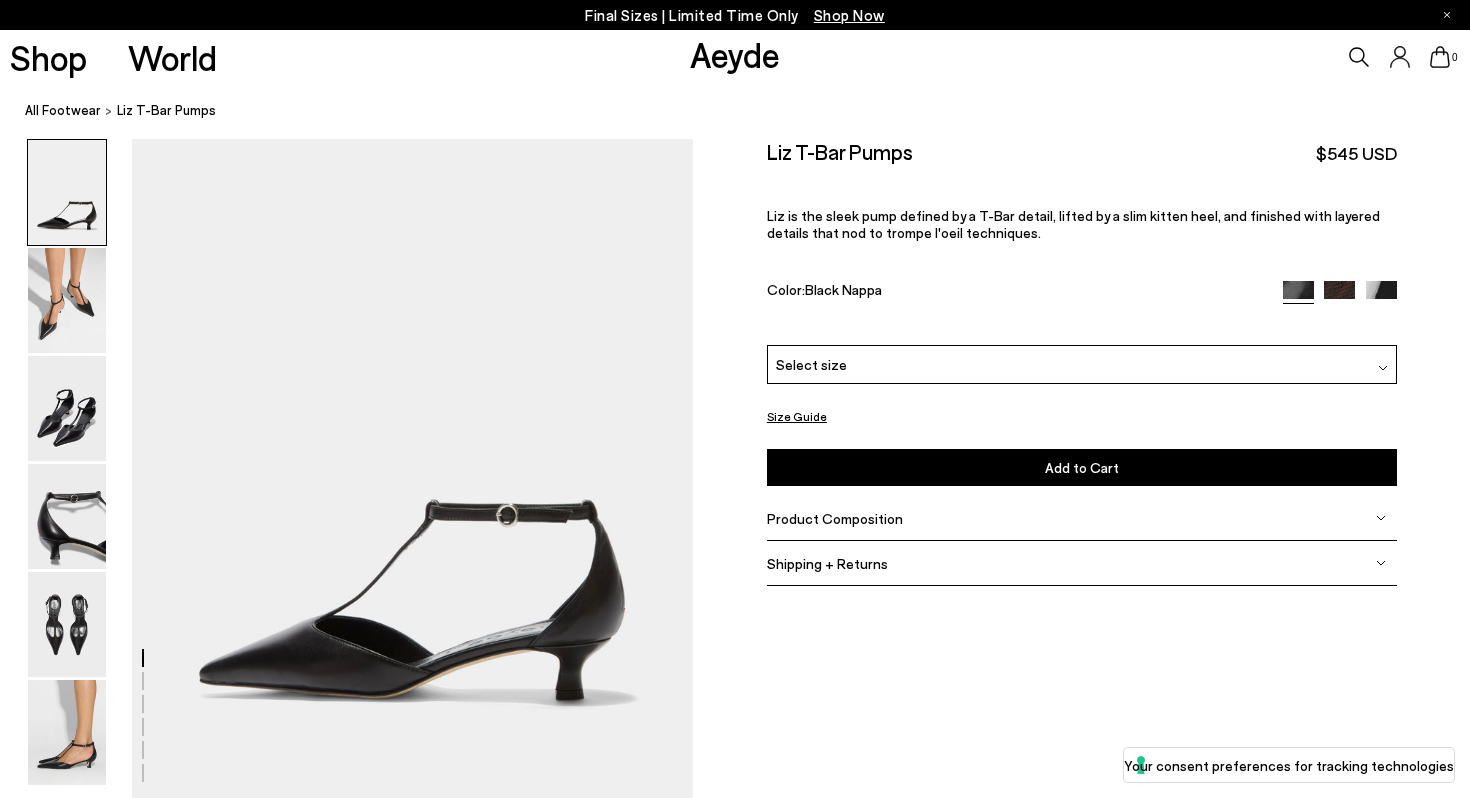 scroll, scrollTop: 0, scrollLeft: 0, axis: both 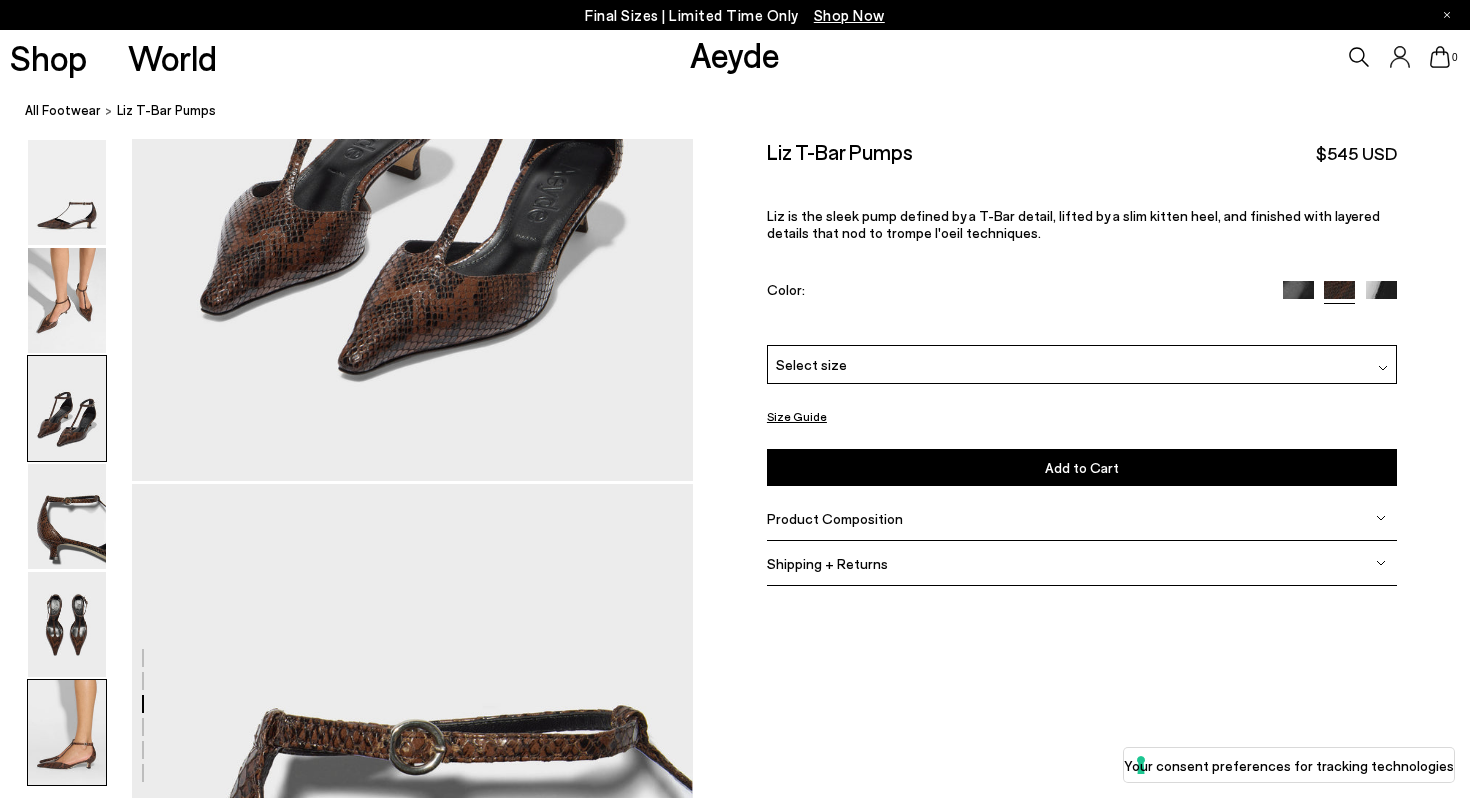 click at bounding box center (67, 732) 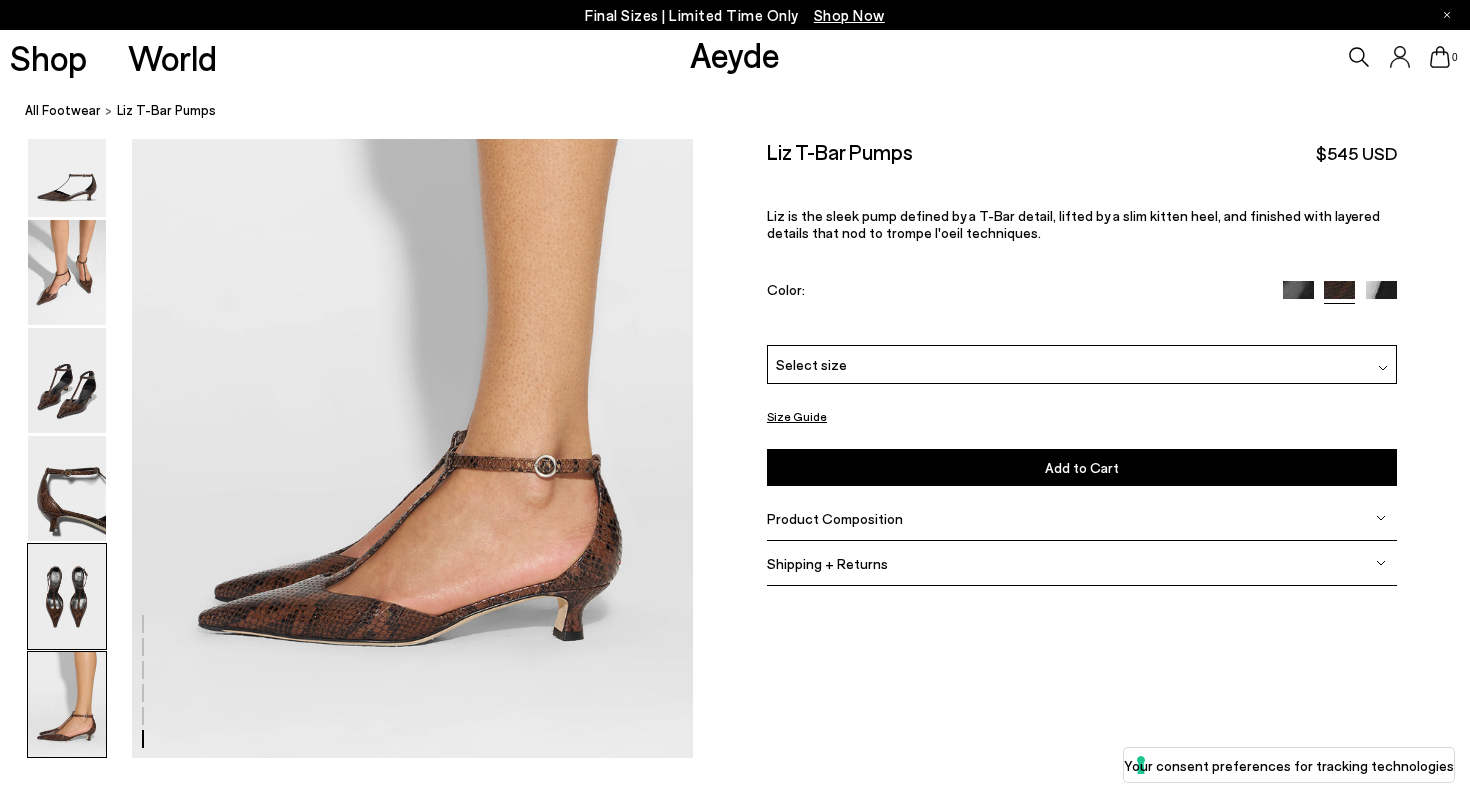 scroll, scrollTop: 3807, scrollLeft: 0, axis: vertical 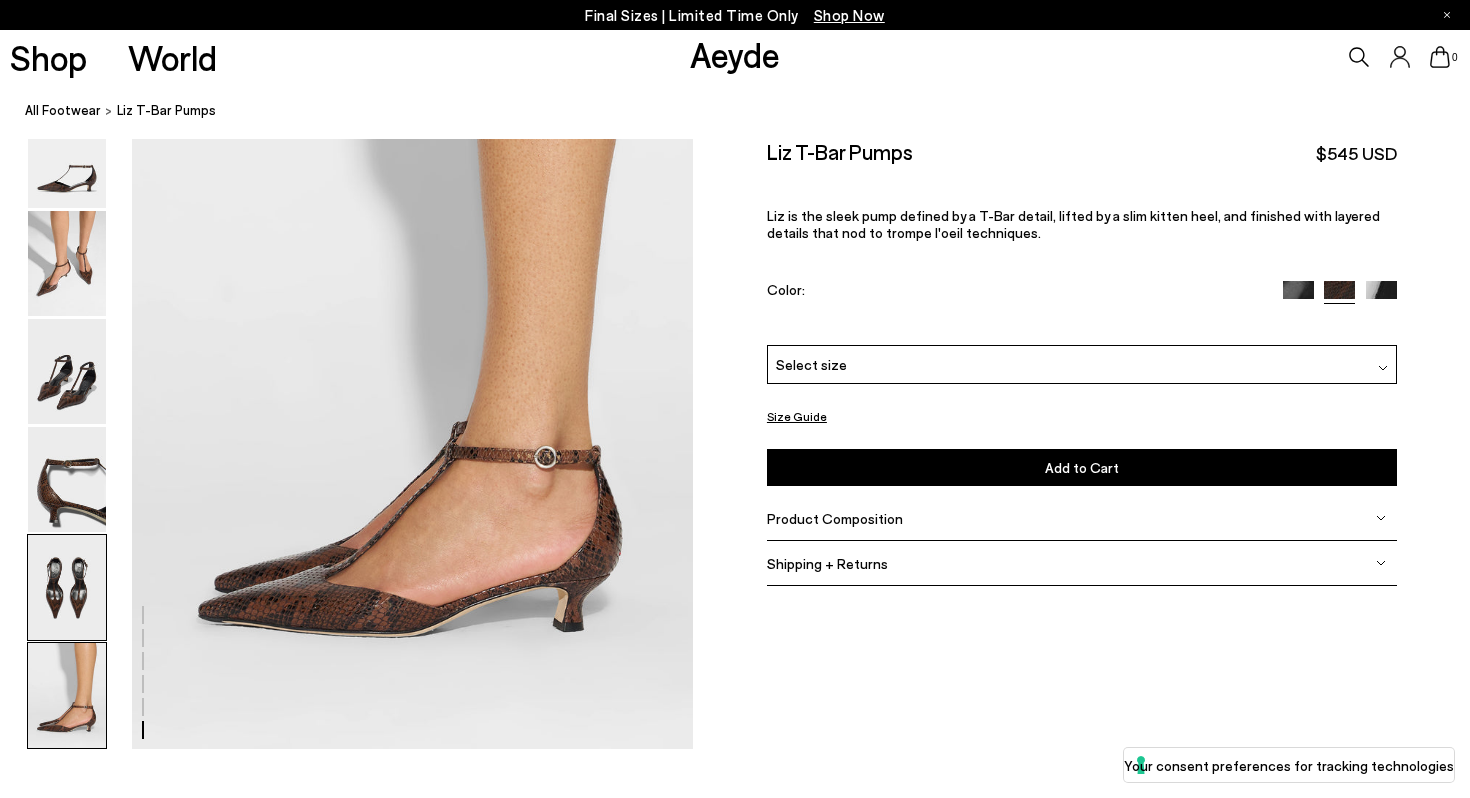 click at bounding box center (67, 587) 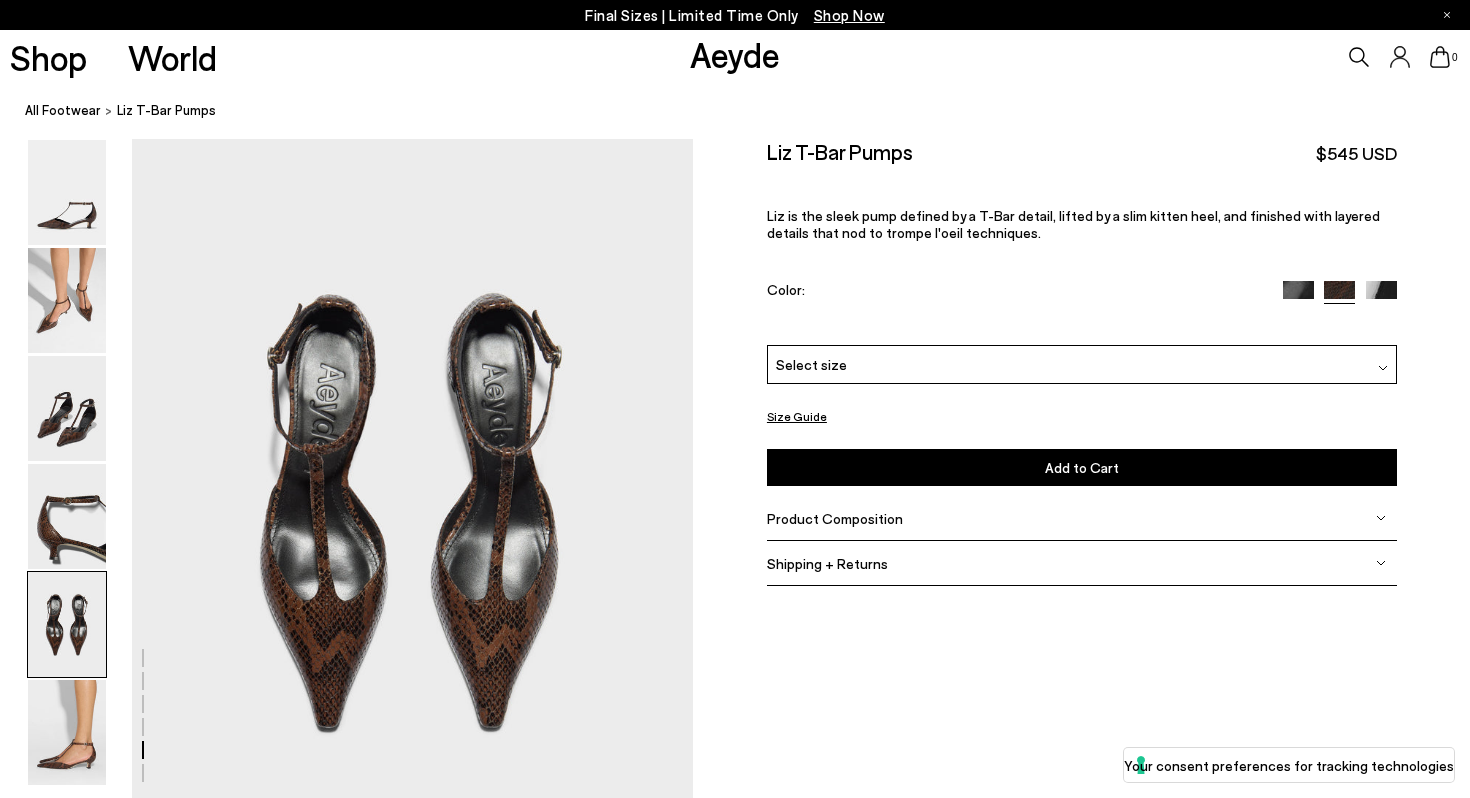 scroll, scrollTop: 2918, scrollLeft: 0, axis: vertical 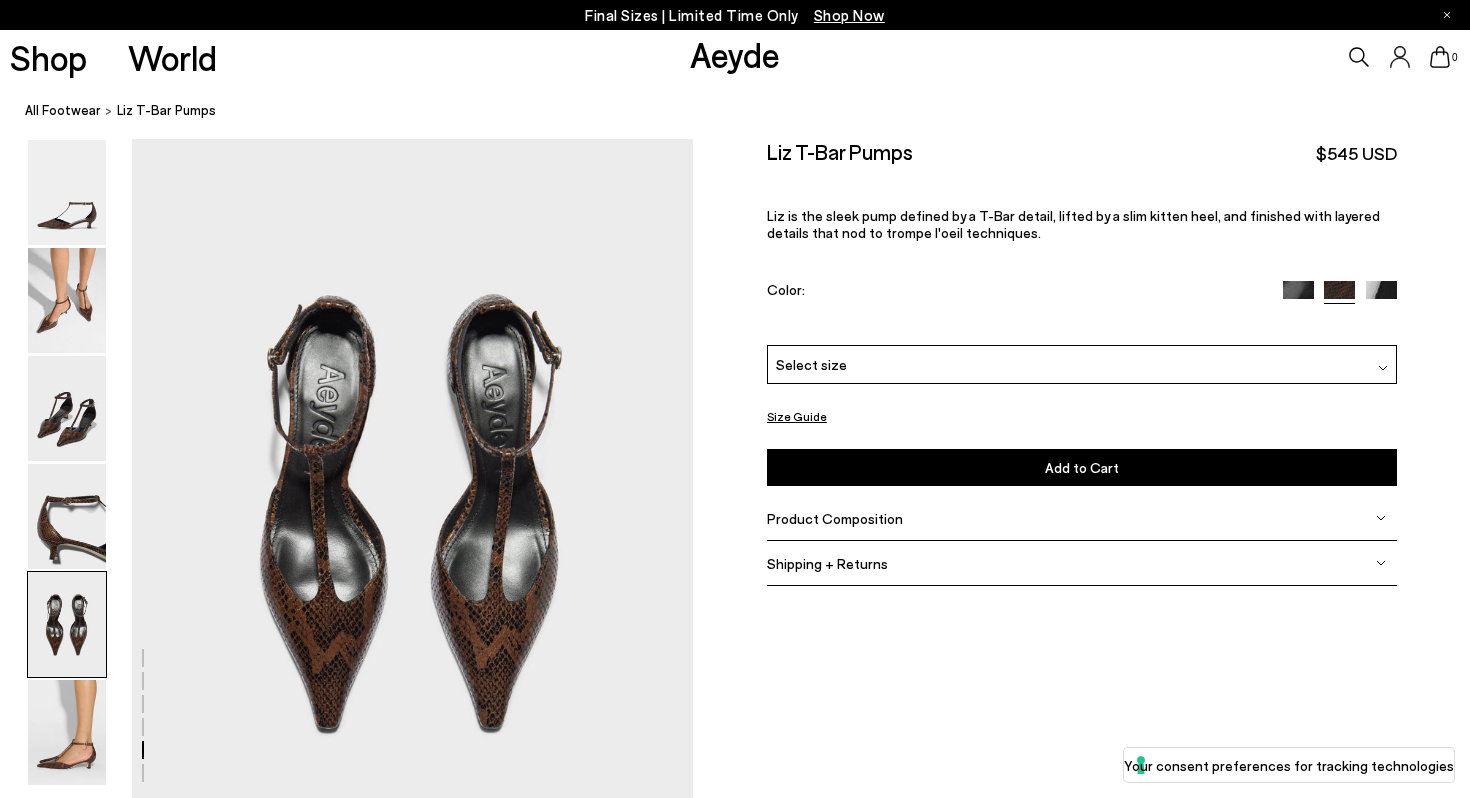 click at bounding box center (67, 462) 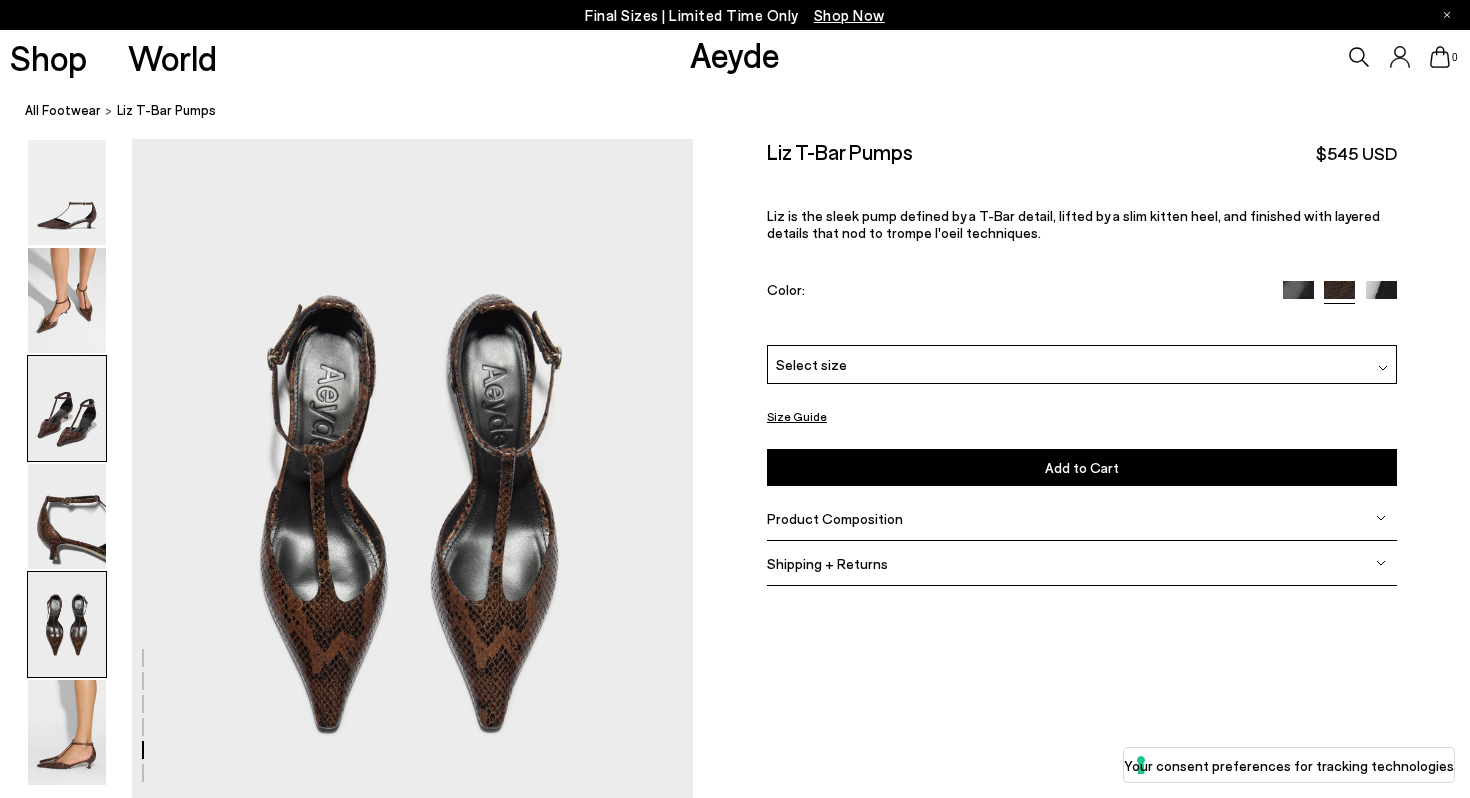 click at bounding box center (67, 408) 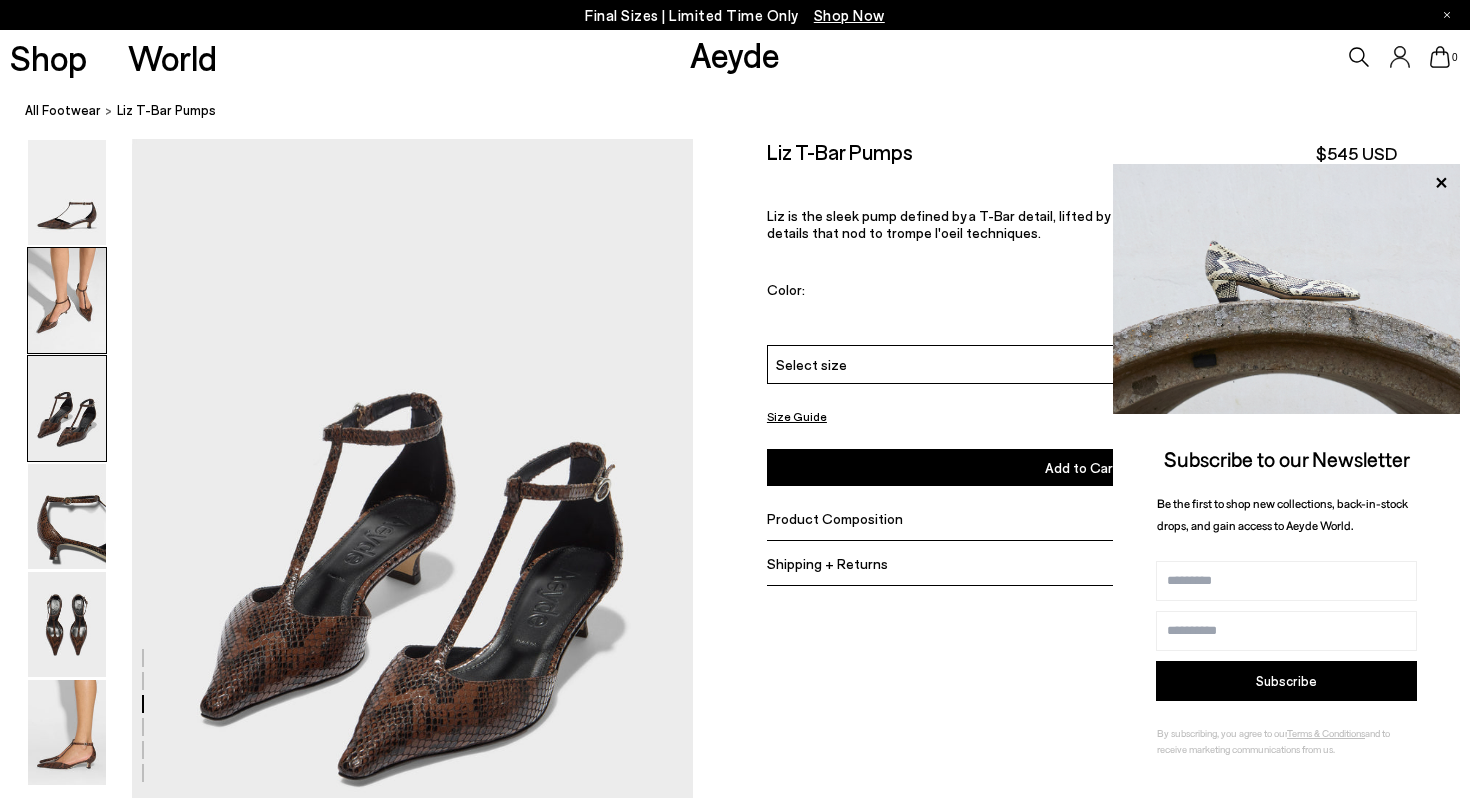 click at bounding box center (67, 300) 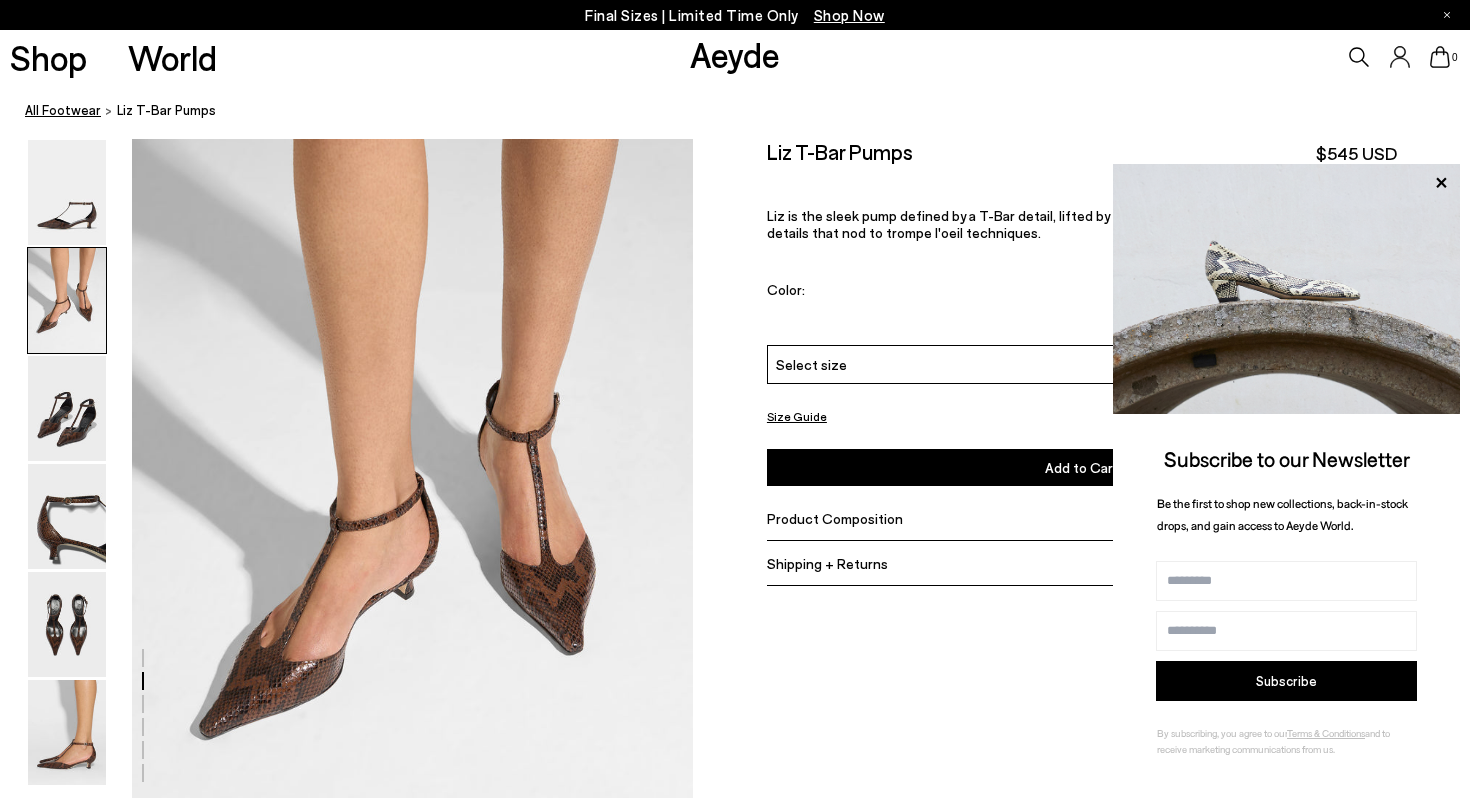 scroll, scrollTop: 664, scrollLeft: 0, axis: vertical 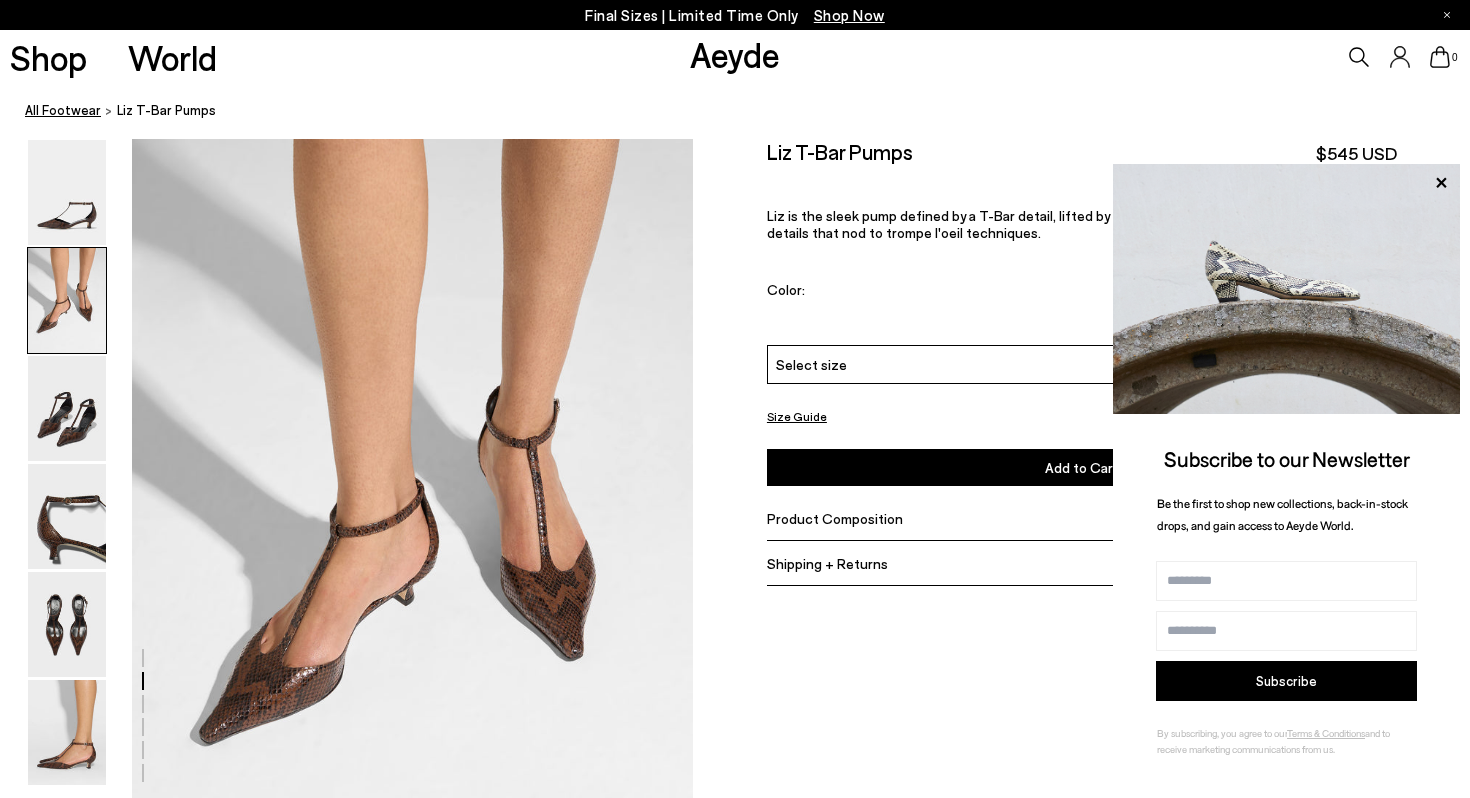 click on "All Footwear" at bounding box center (63, 110) 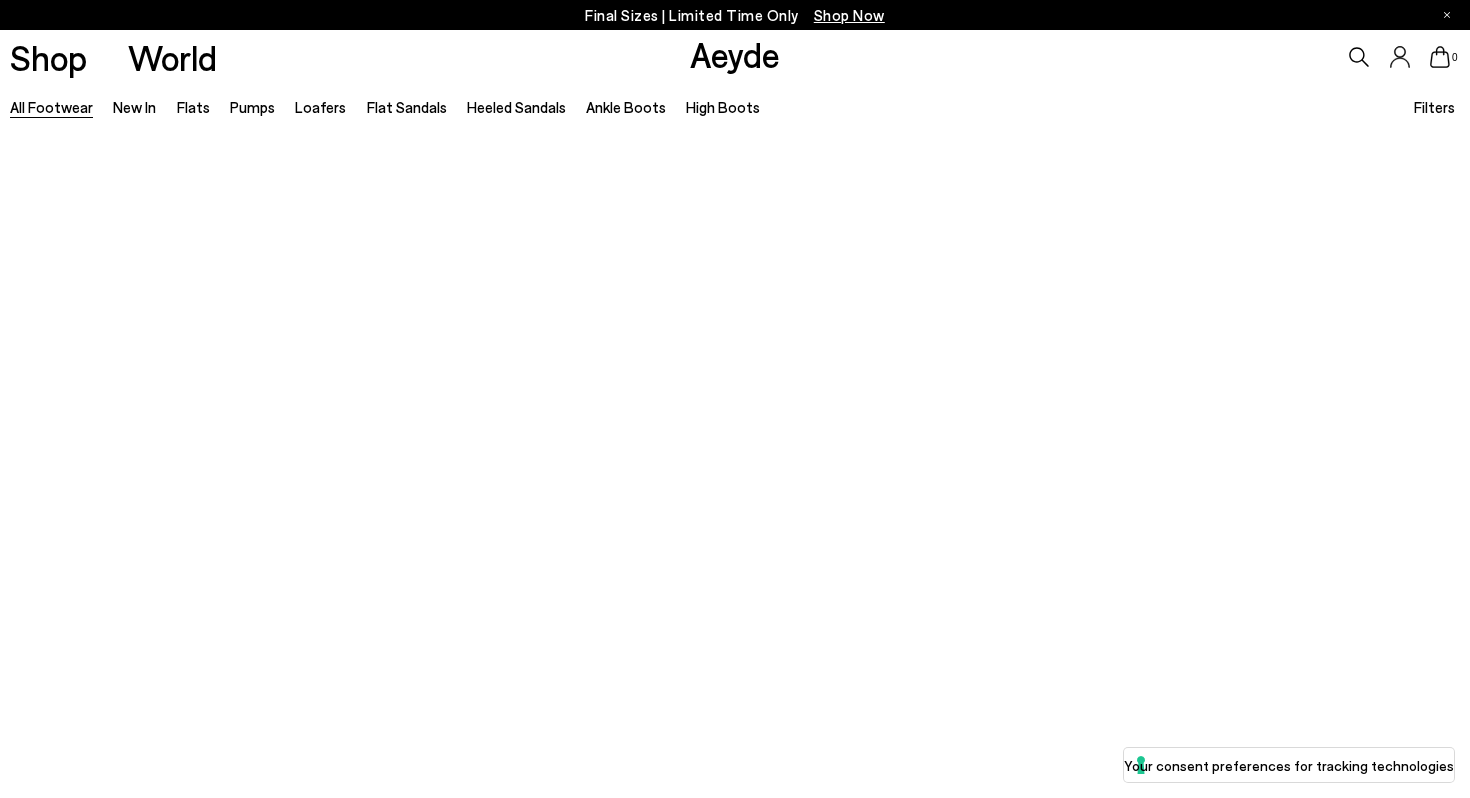 scroll, scrollTop: 0, scrollLeft: 0, axis: both 